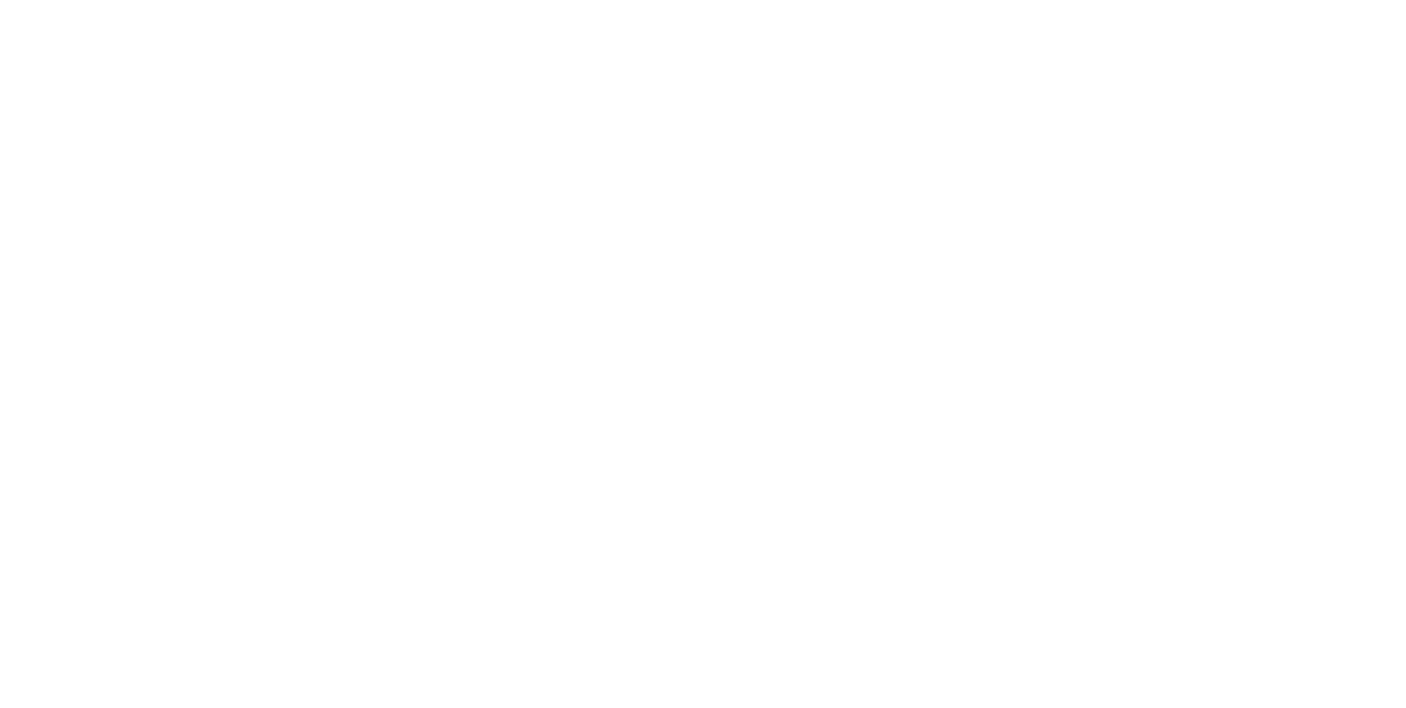 scroll, scrollTop: 0, scrollLeft: 0, axis: both 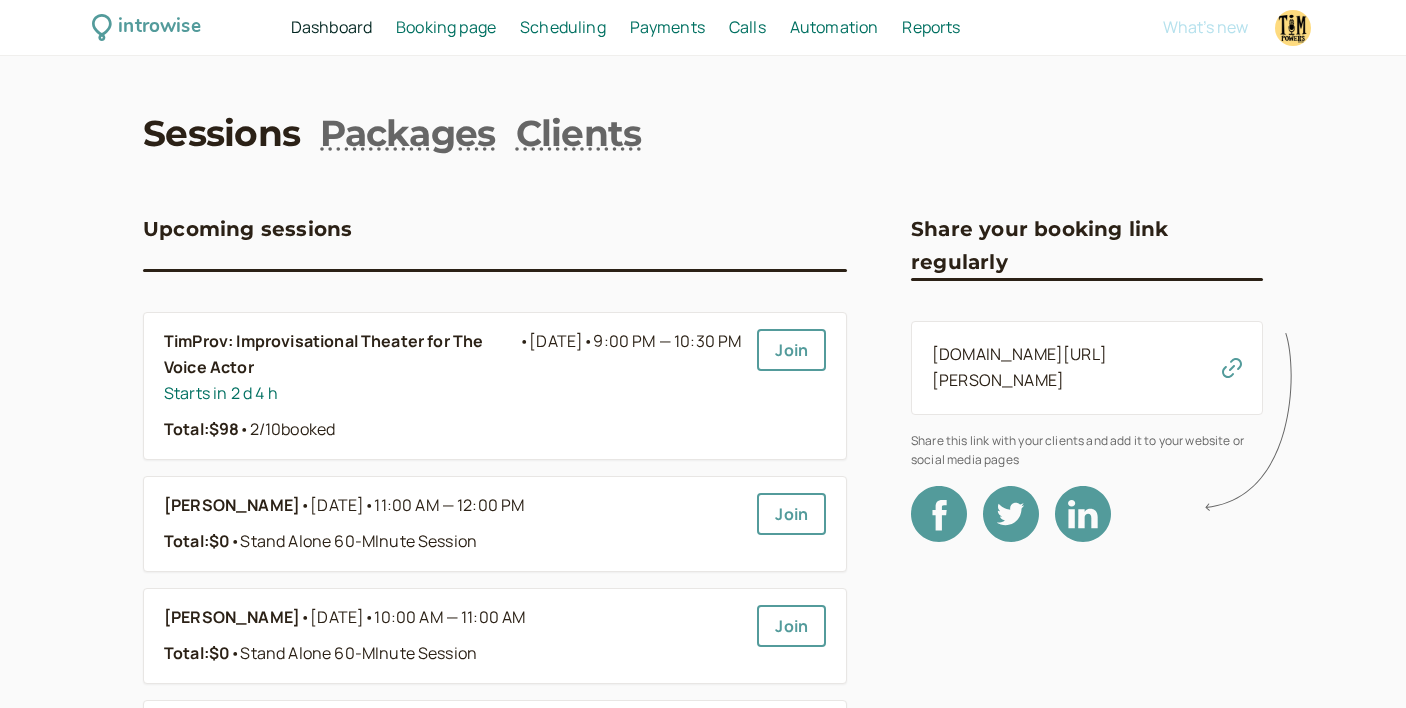 click on "Payments" at bounding box center [667, 27] 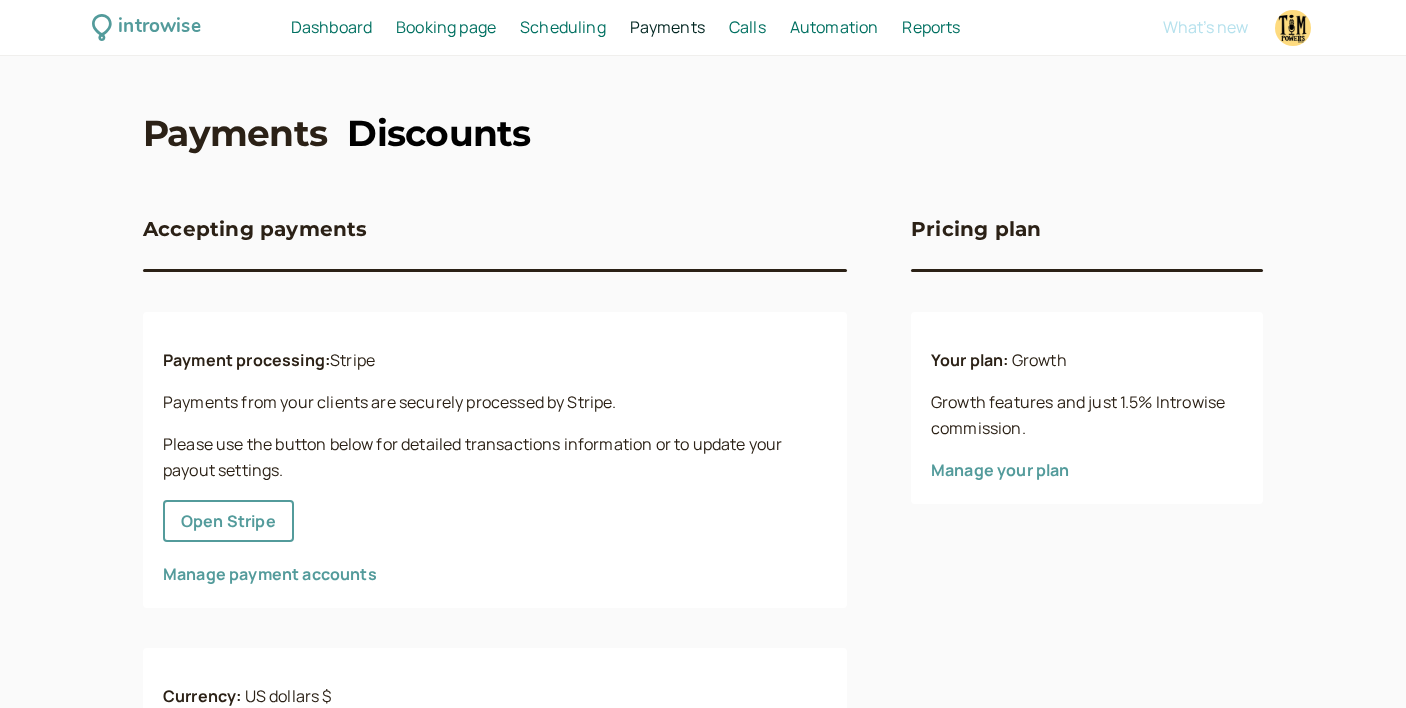 click on "Discounts" at bounding box center (439, 133) 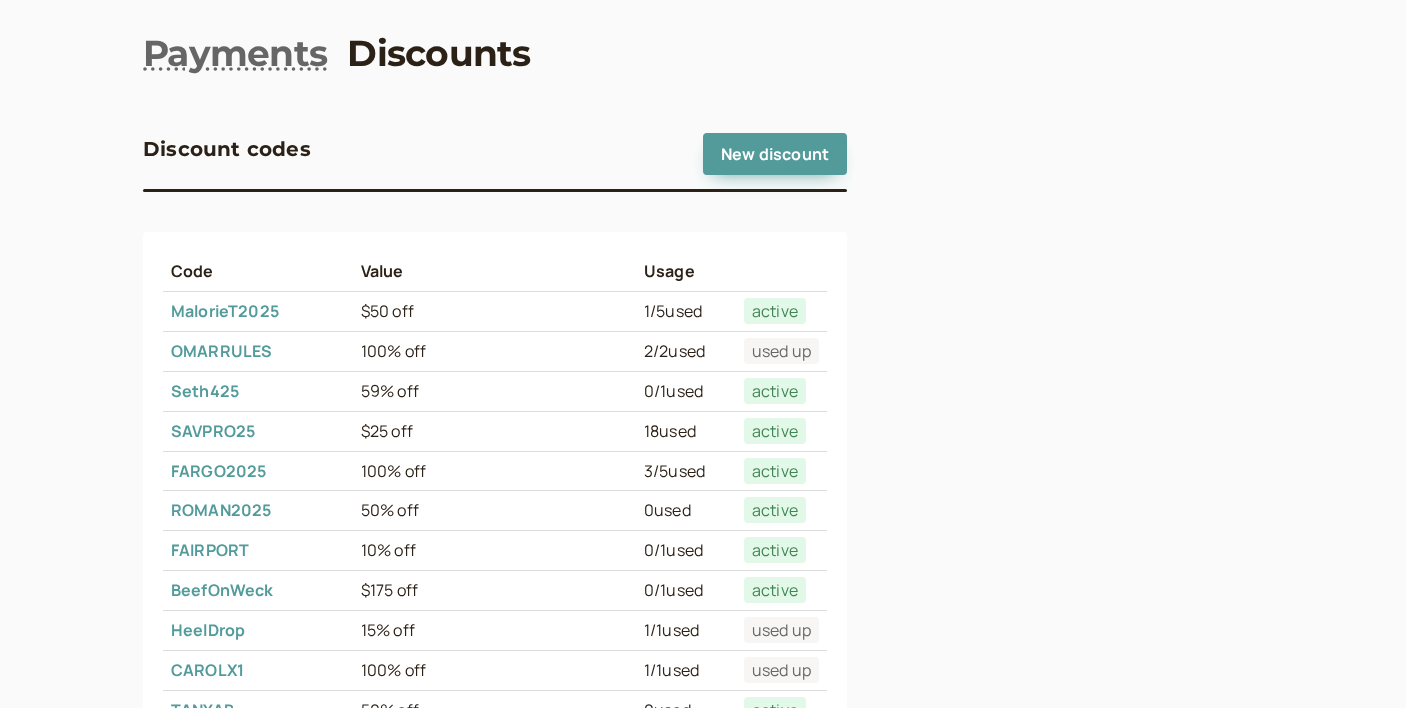 scroll, scrollTop: 0, scrollLeft: 0, axis: both 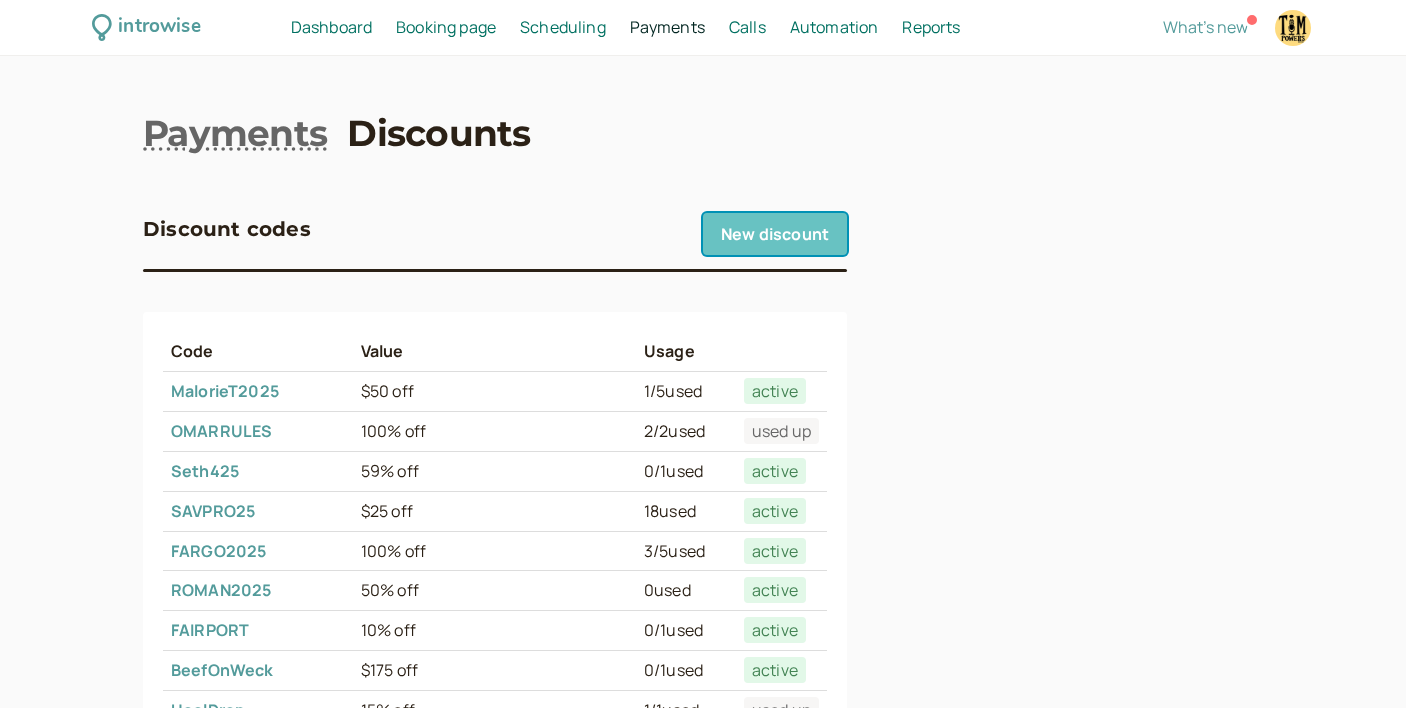 click on "New discount" at bounding box center [775, 234] 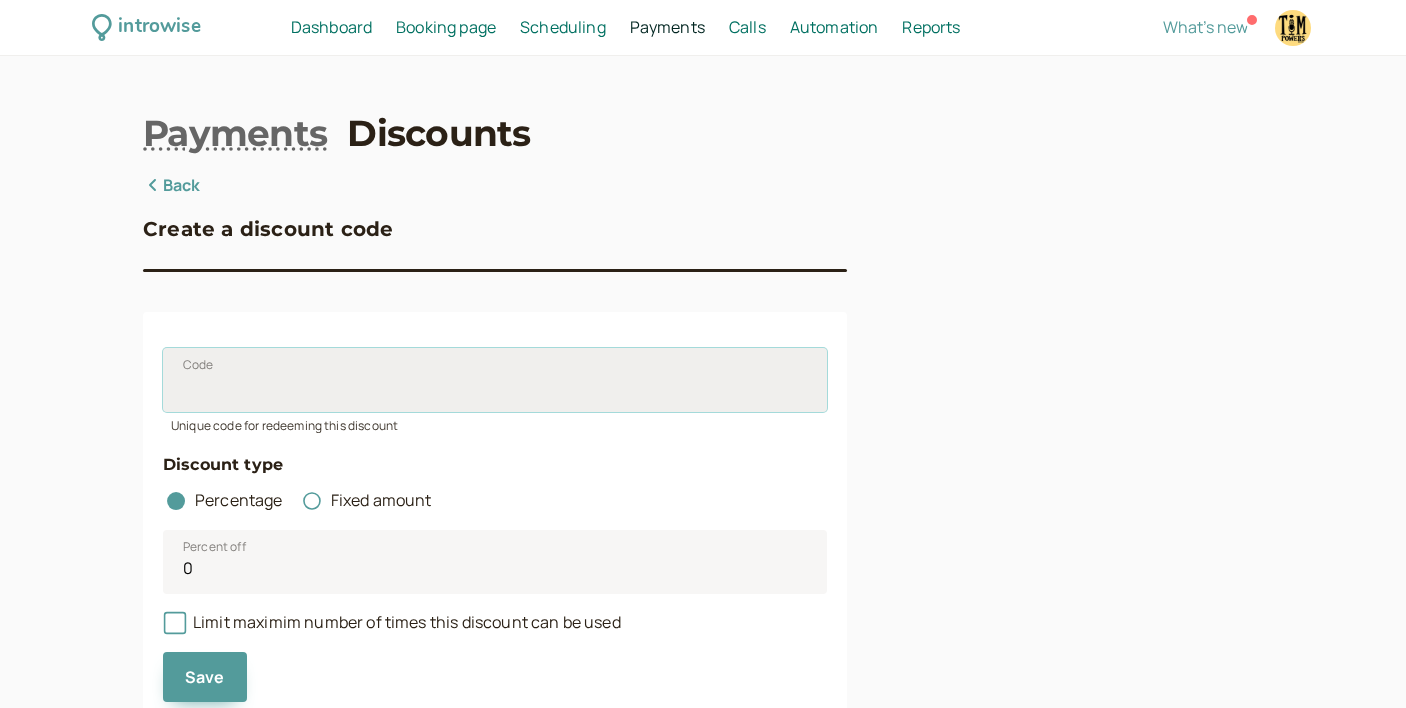 click on "Code" at bounding box center [495, 380] 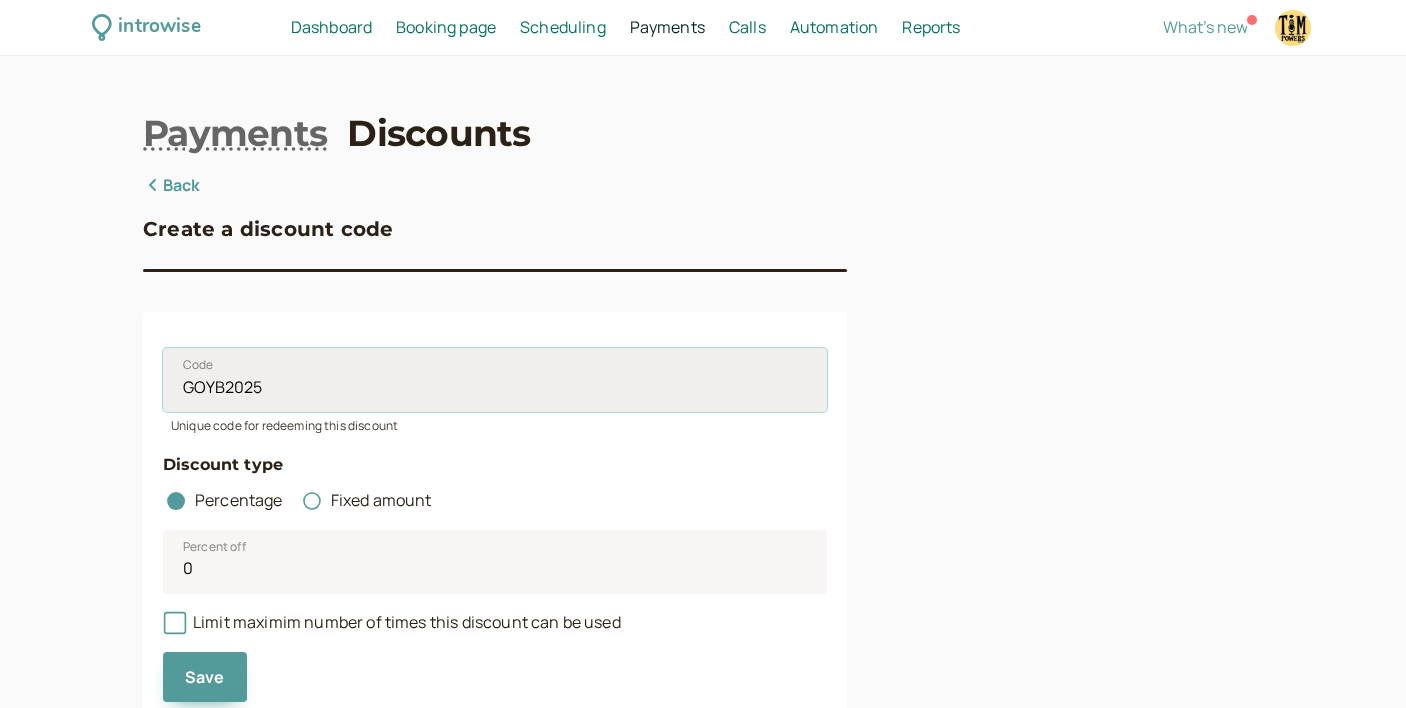 scroll, scrollTop: 69, scrollLeft: 0, axis: vertical 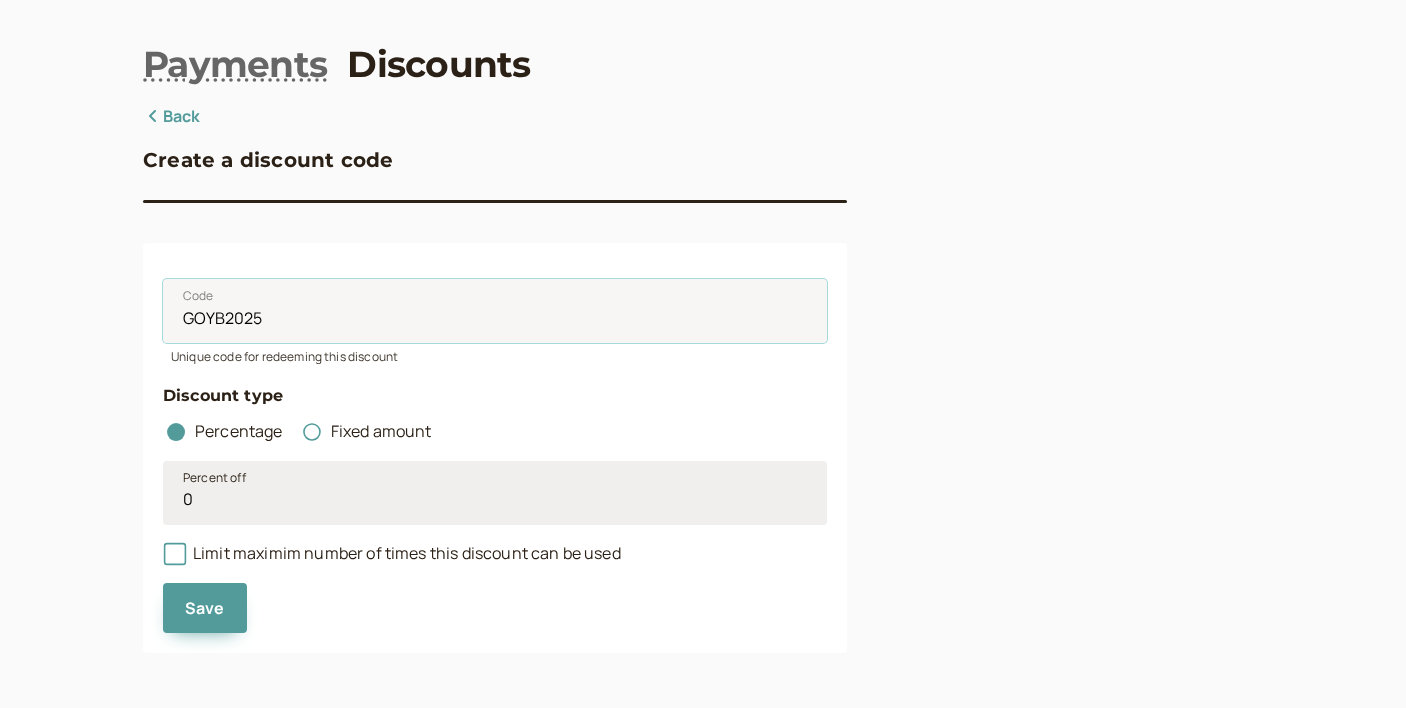 type on "GOYB2025" 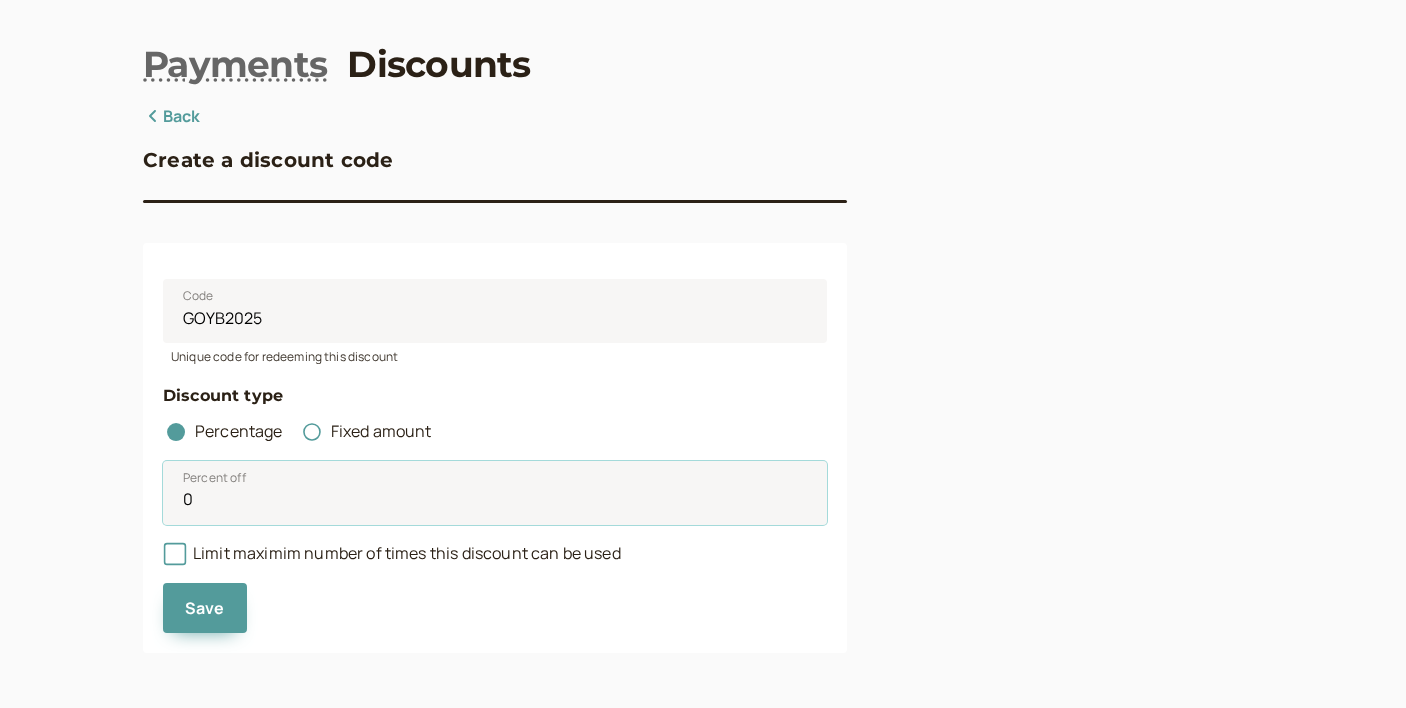drag, startPoint x: 216, startPoint y: 509, endPoint x: 111, endPoint y: 488, distance: 107.07941 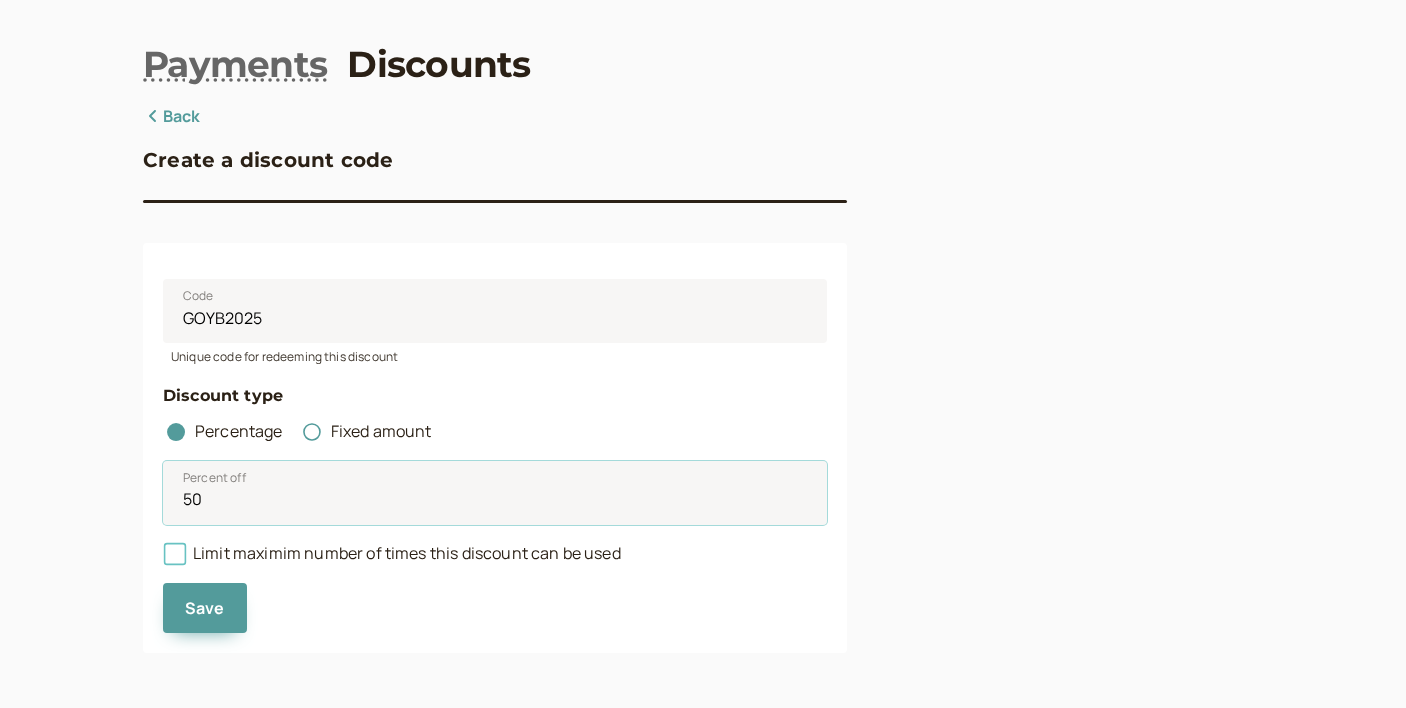 type on "50" 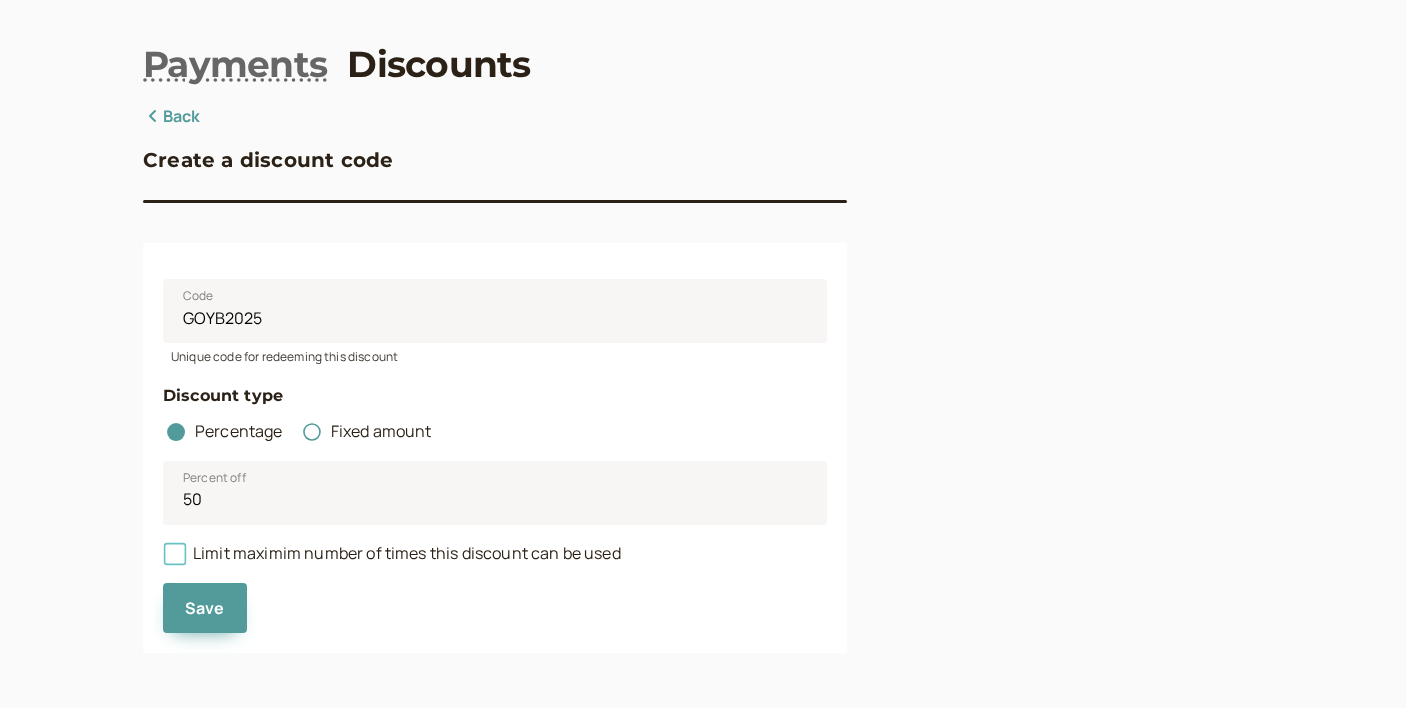 click 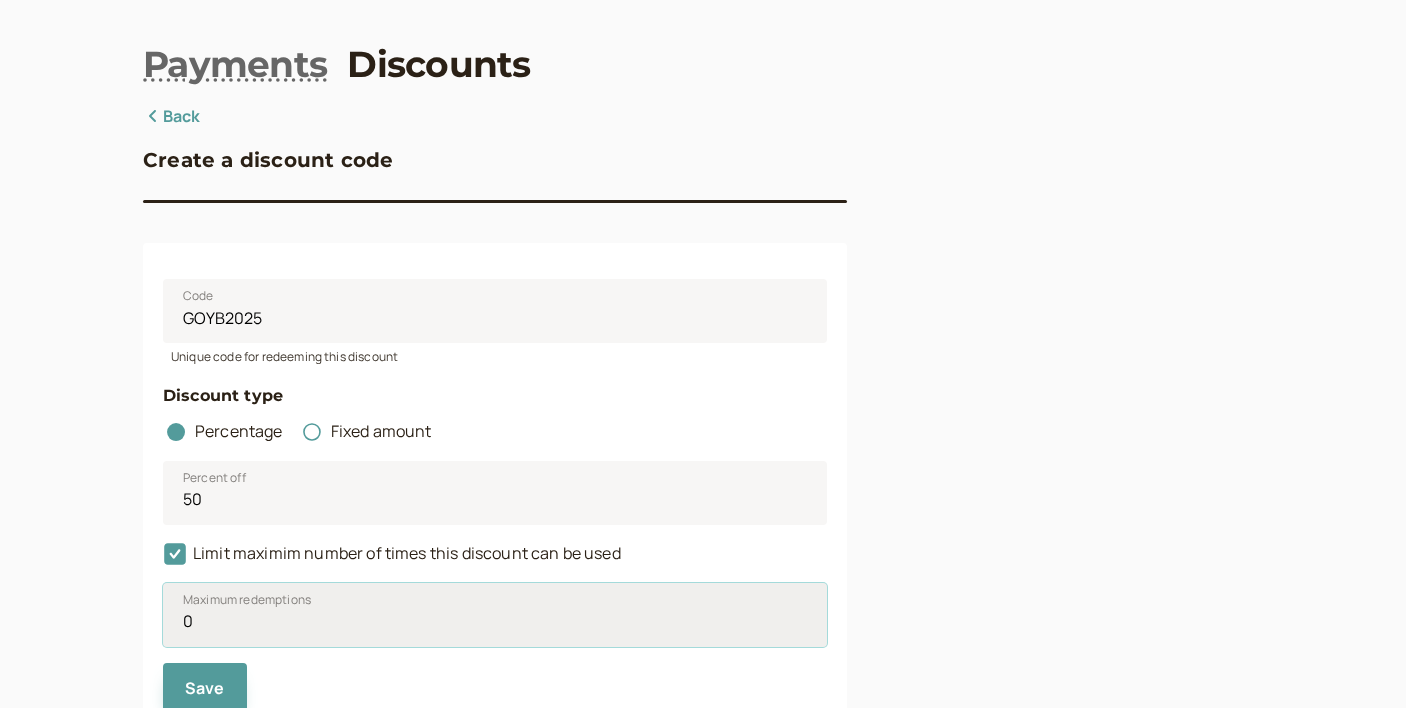drag, startPoint x: 227, startPoint y: 625, endPoint x: 165, endPoint y: 621, distance: 62.1289 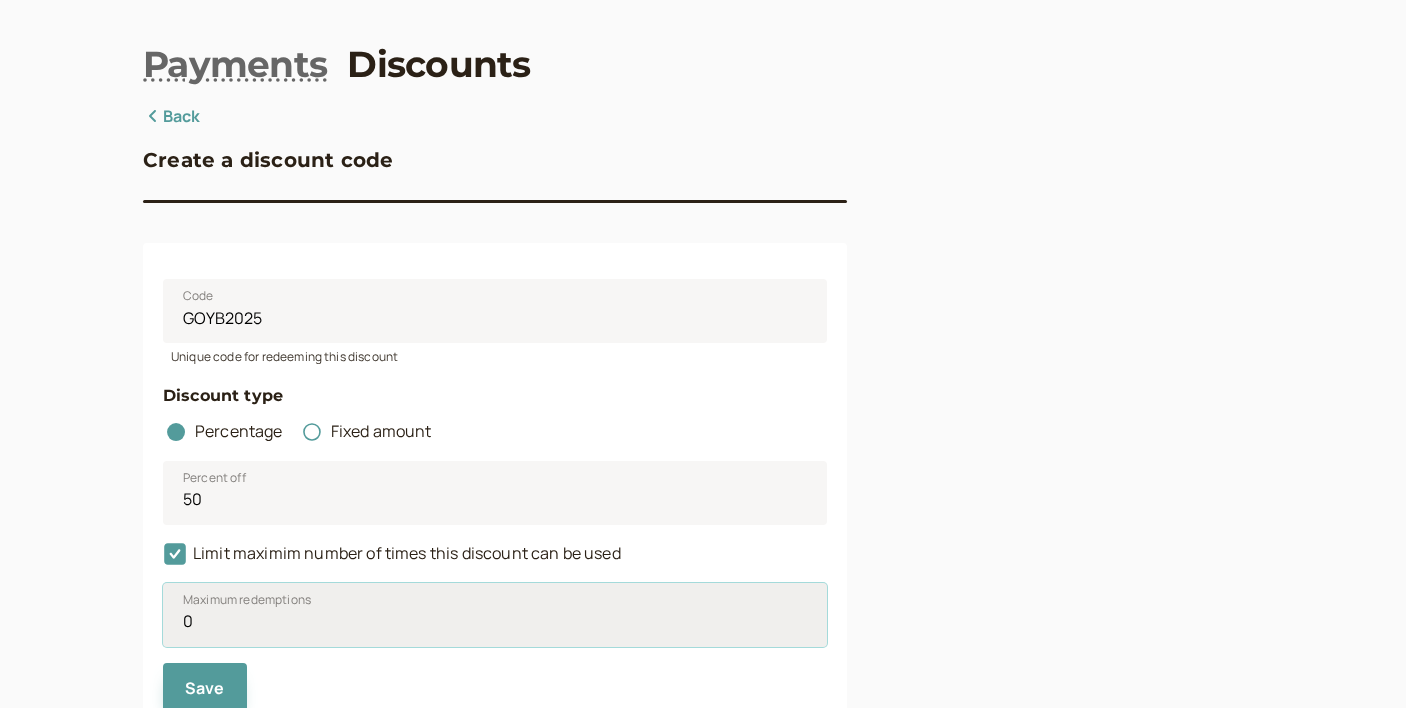 click on "0" at bounding box center (495, 615) 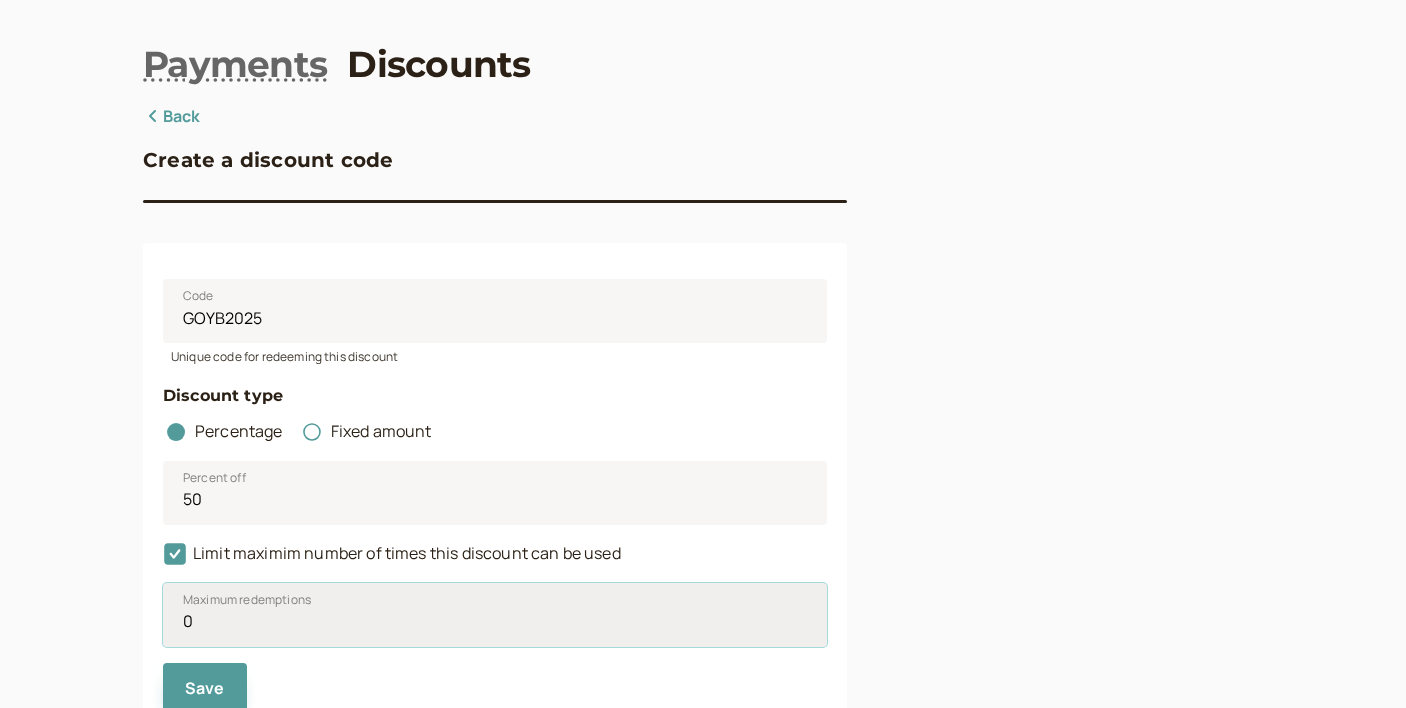 type on "1" 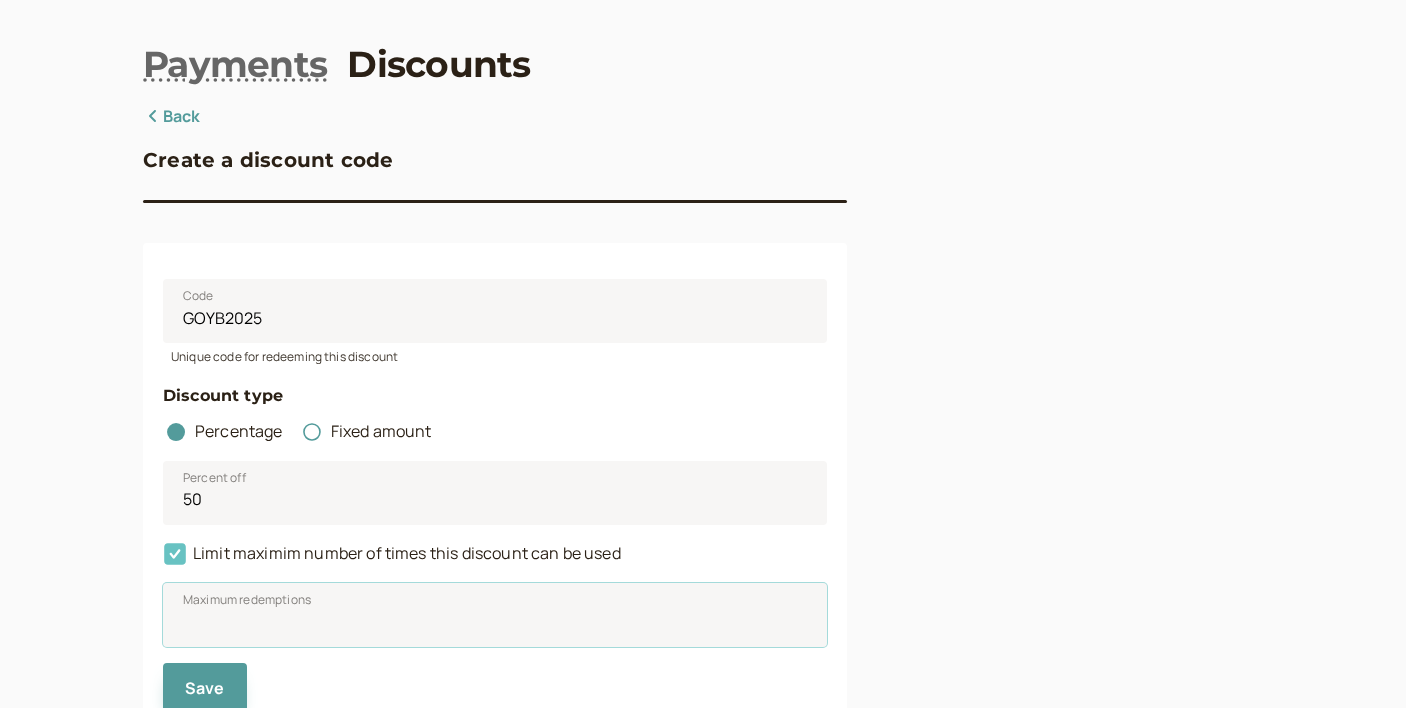 type 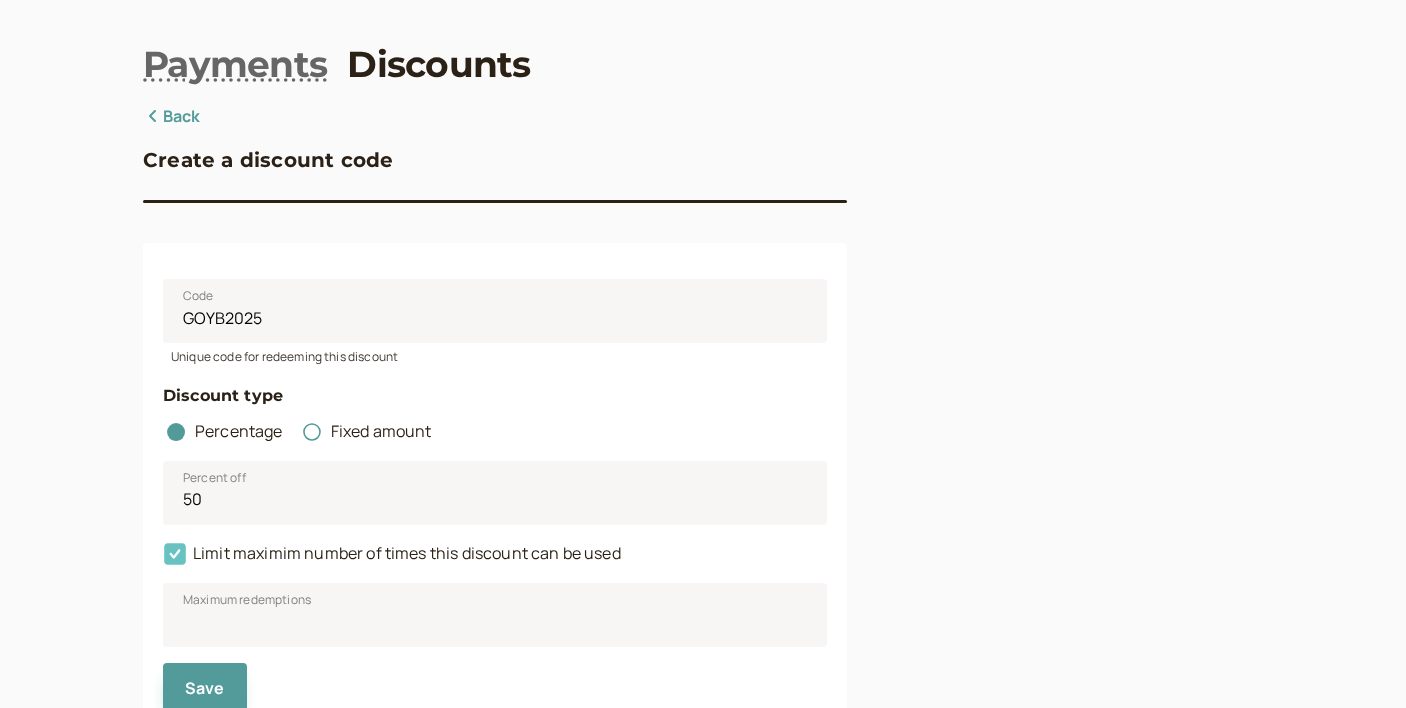 click 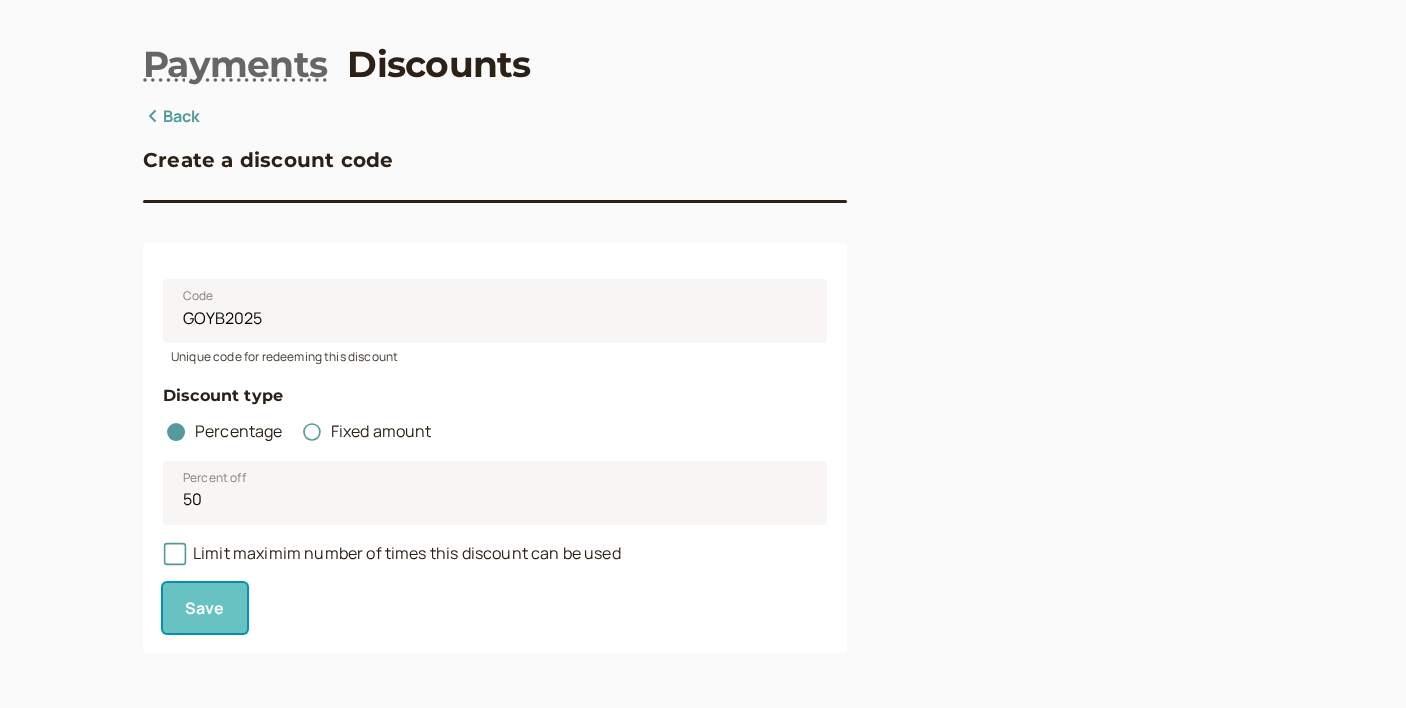 click on "Save" at bounding box center [205, 608] 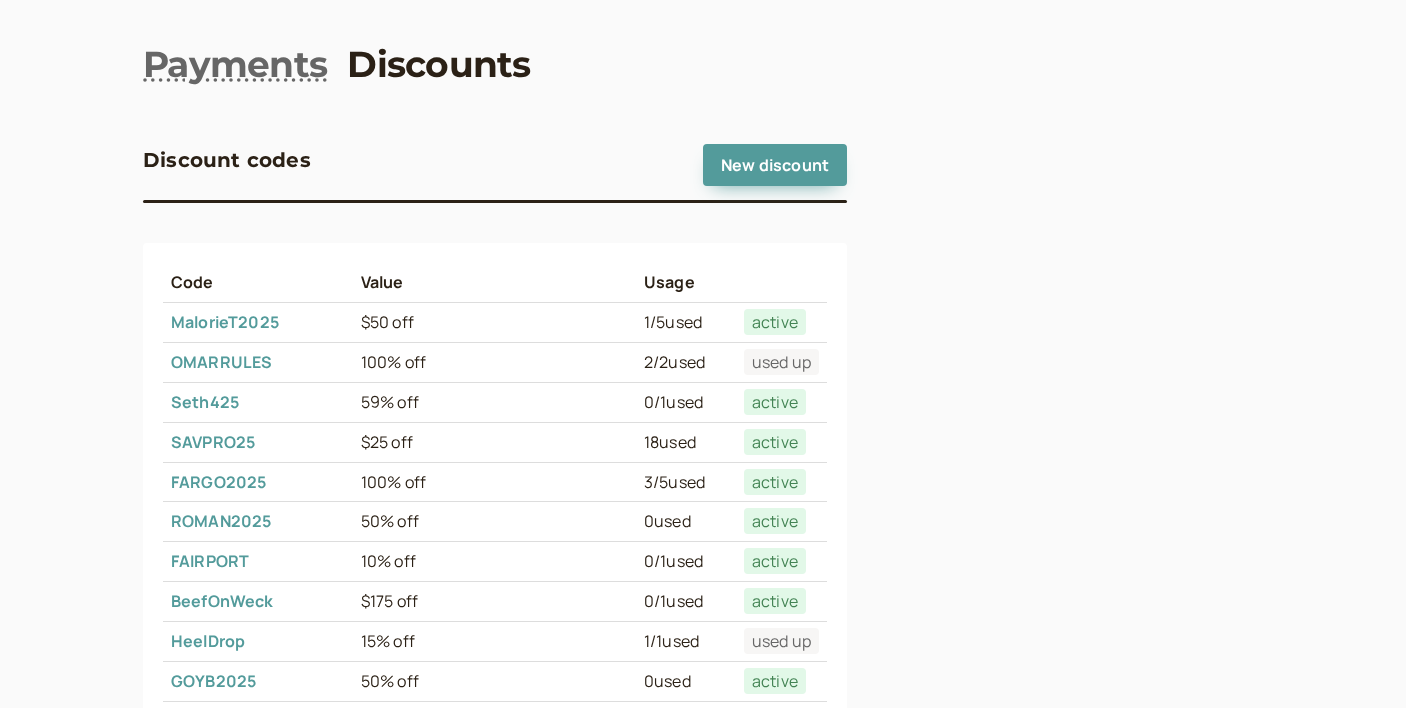 scroll, scrollTop: 0, scrollLeft: 0, axis: both 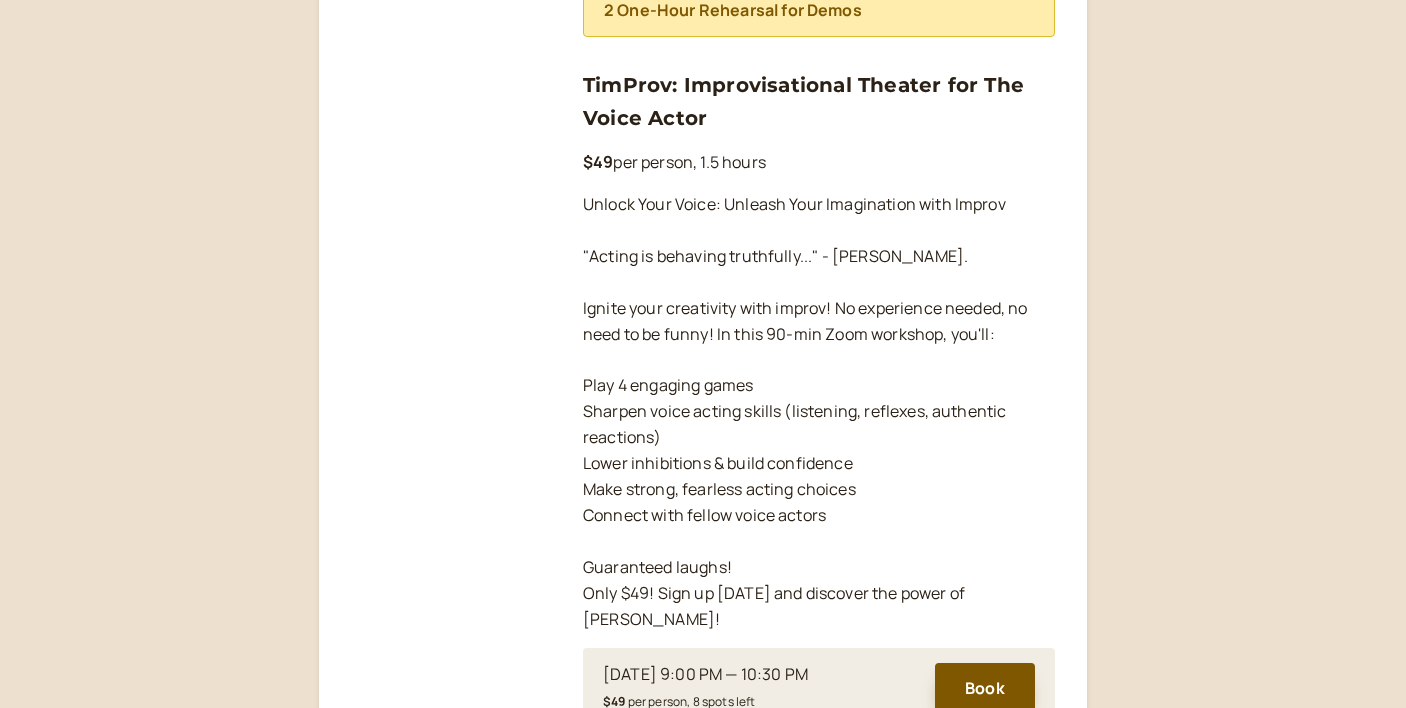click on "TimProv:  Improvisational Theater for The Voice Actor" at bounding box center (803, 101) 